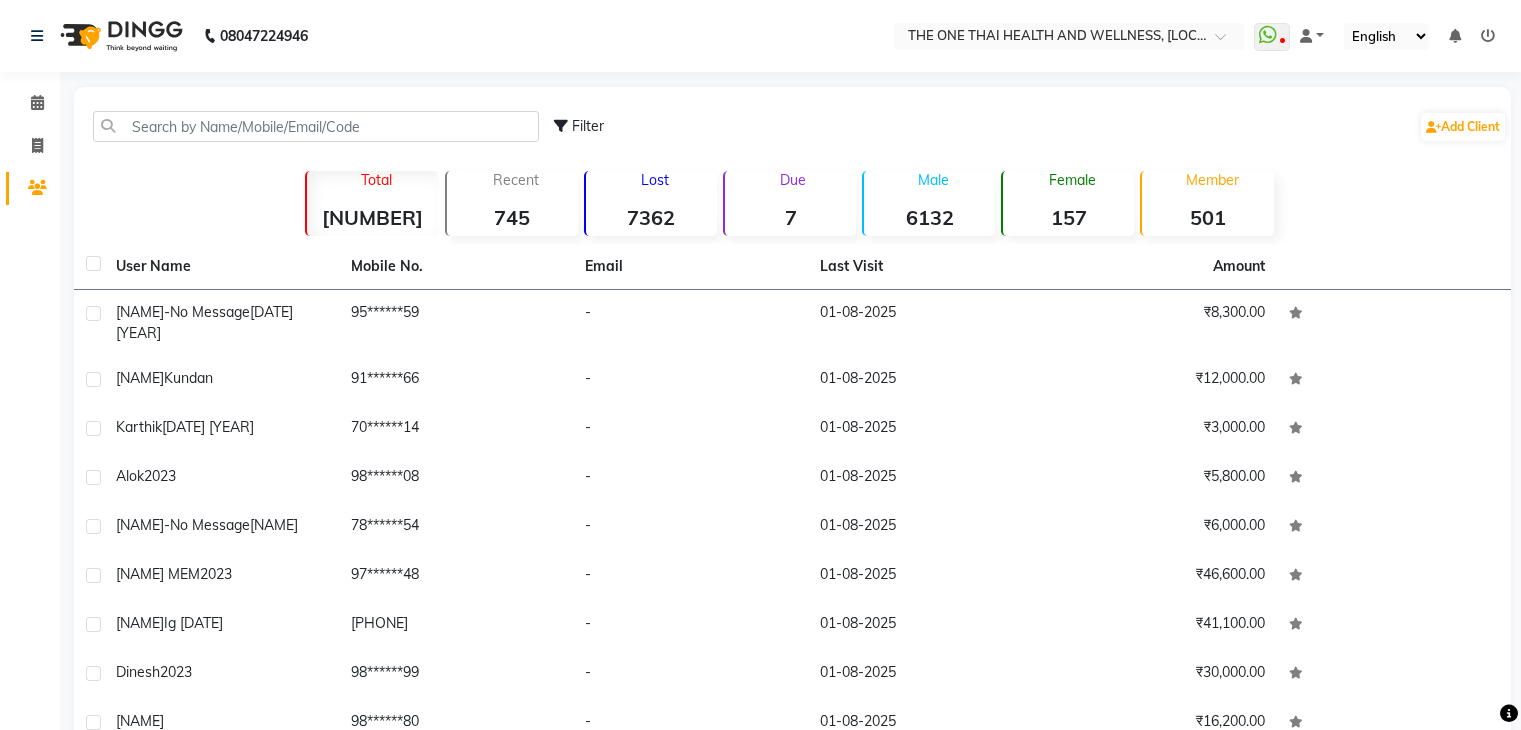 scroll, scrollTop: 0, scrollLeft: 0, axis: both 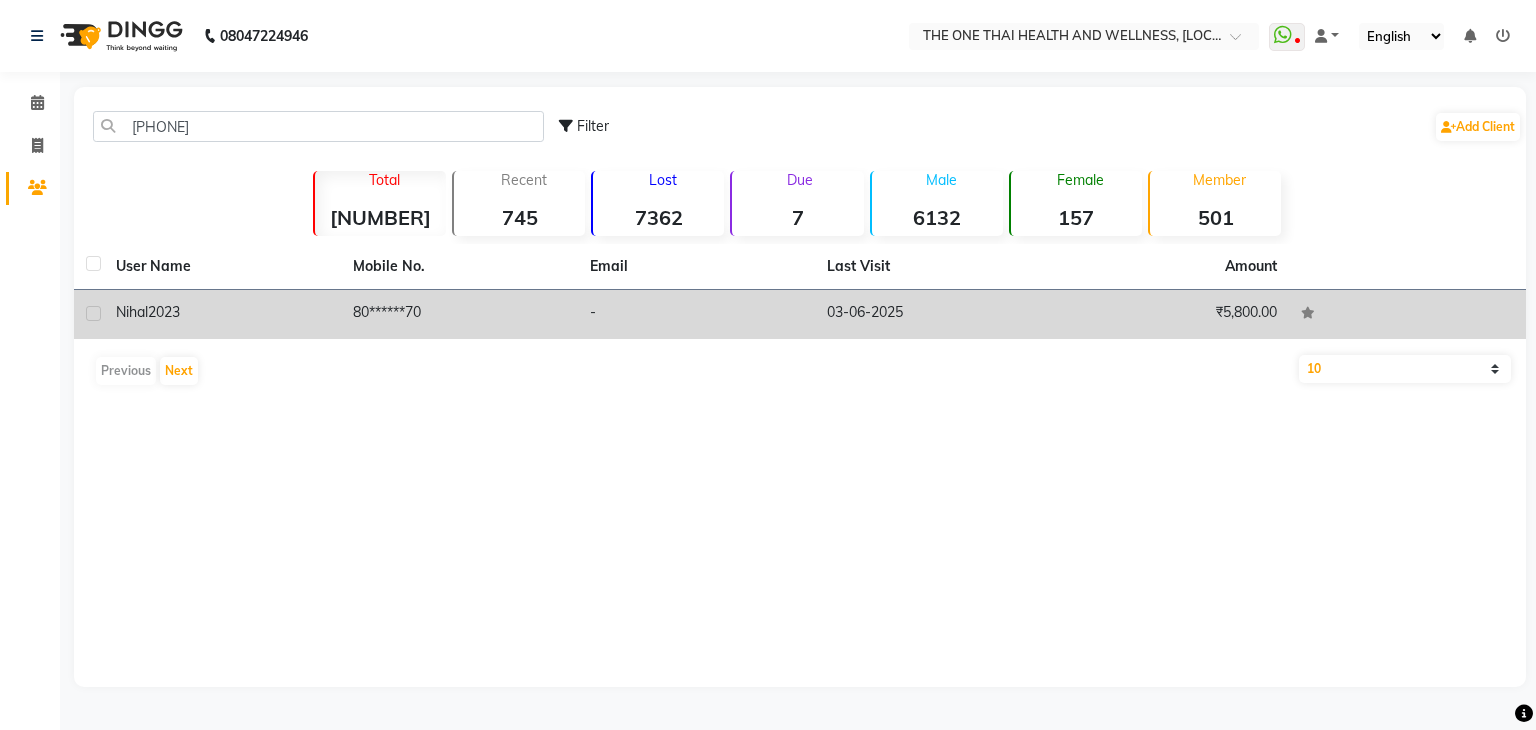 type on "[PHONE]" 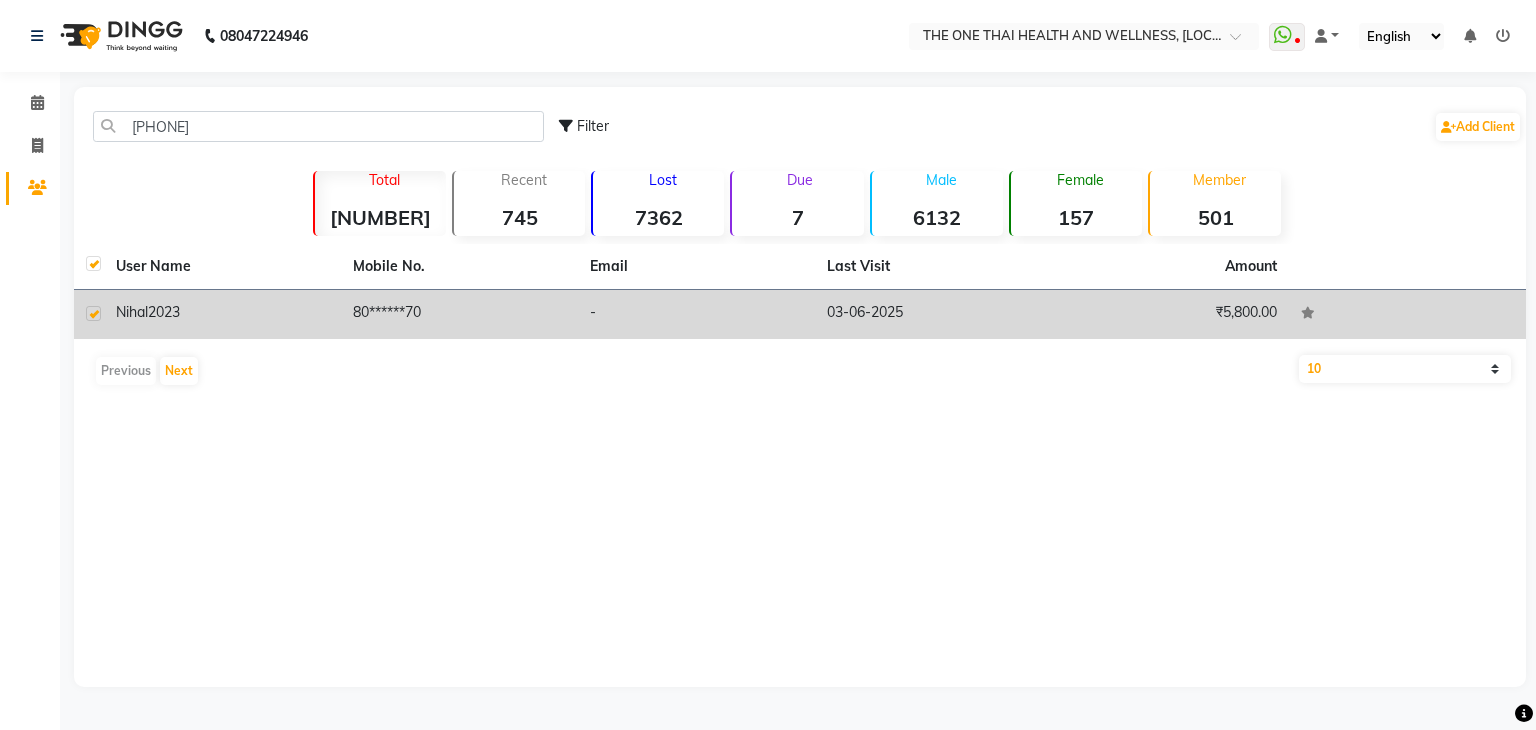 checkbox on "true" 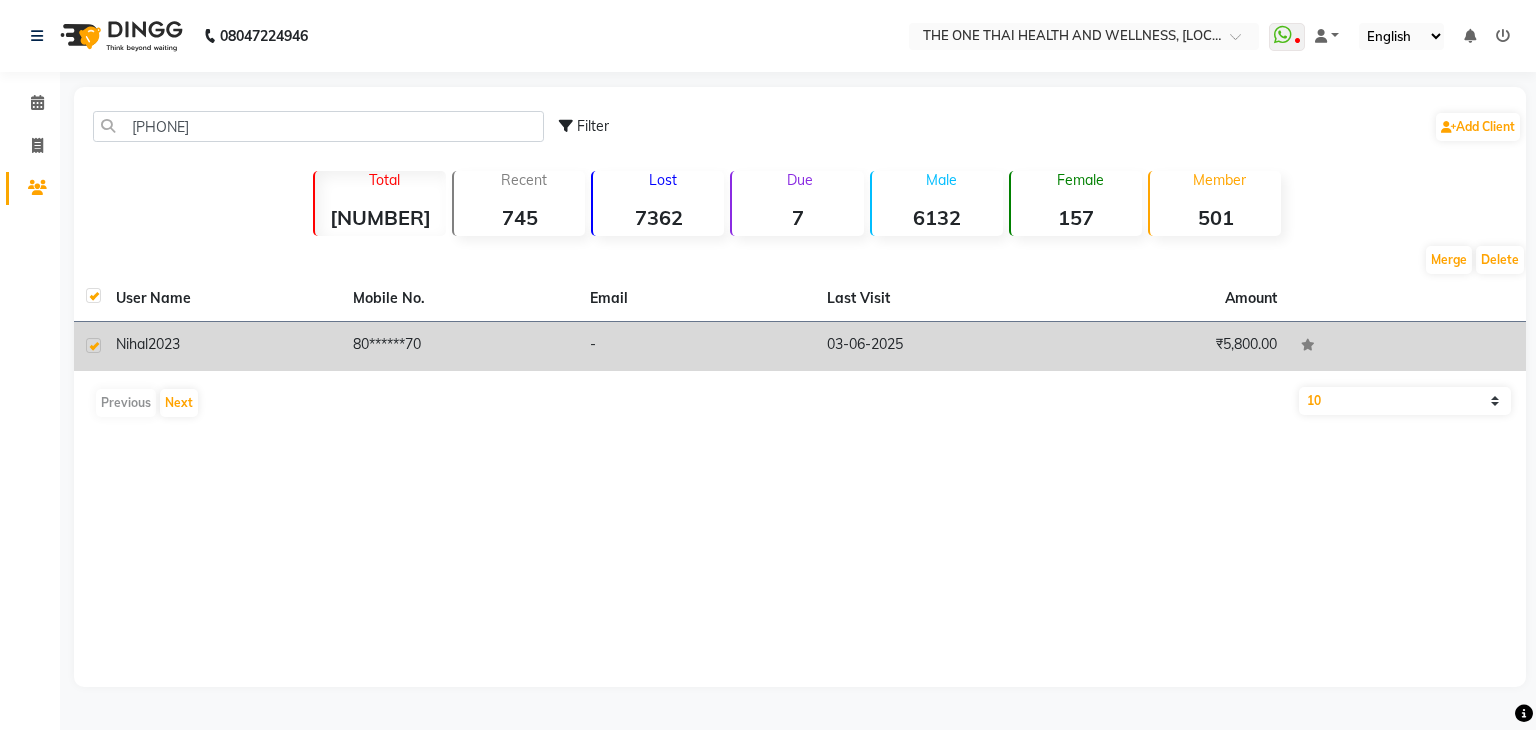 click on "[NAME]  [YEAR]" 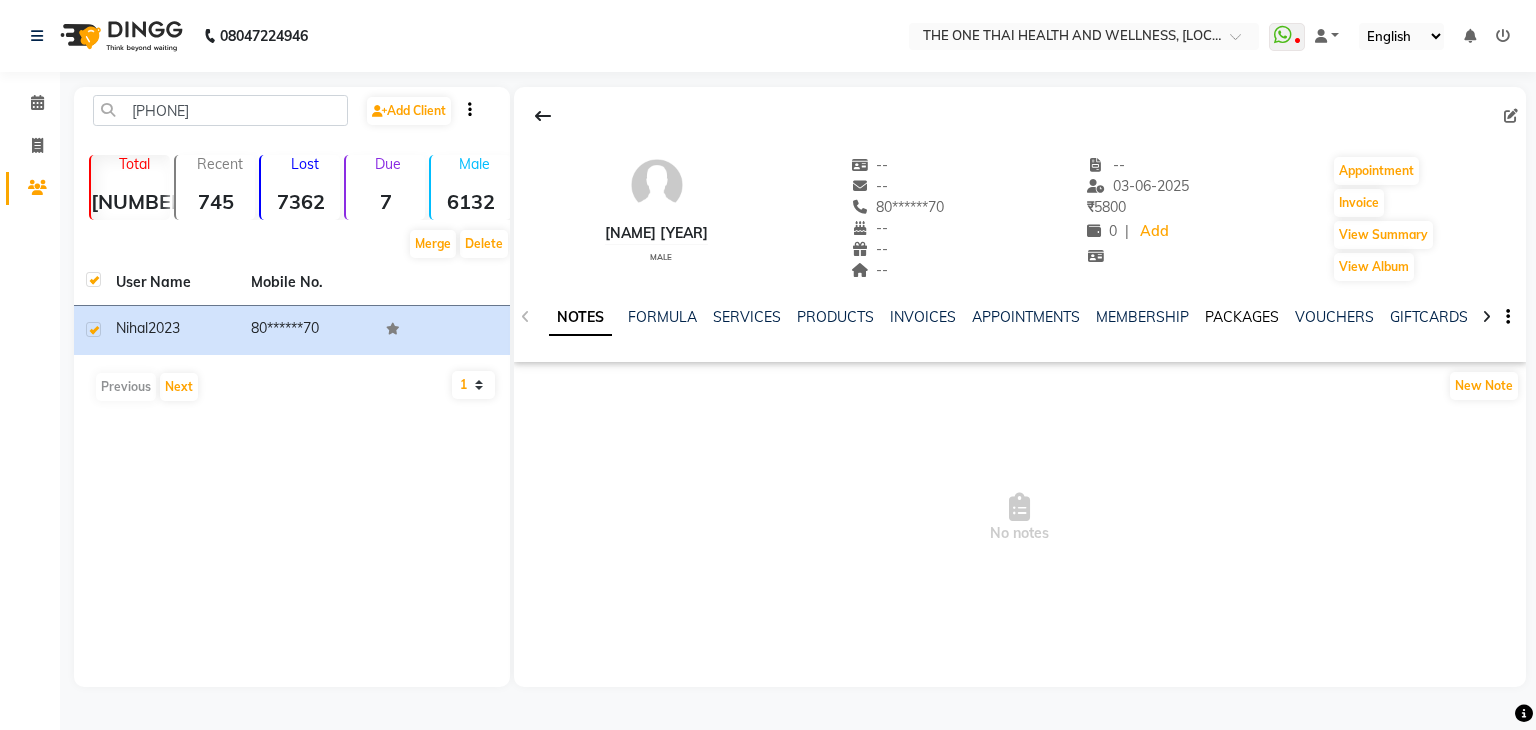 click on "PACKAGES" 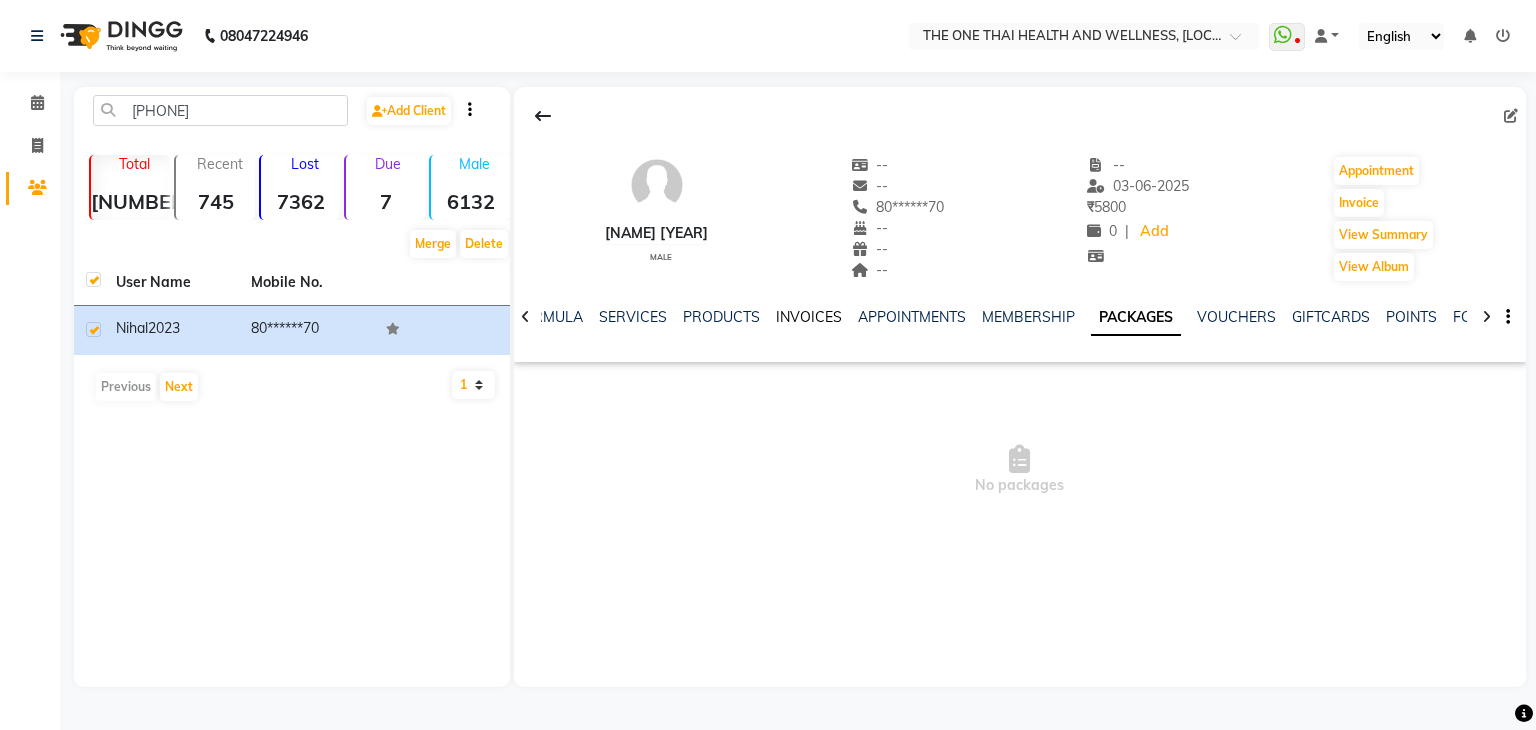 click on "INVOICES" 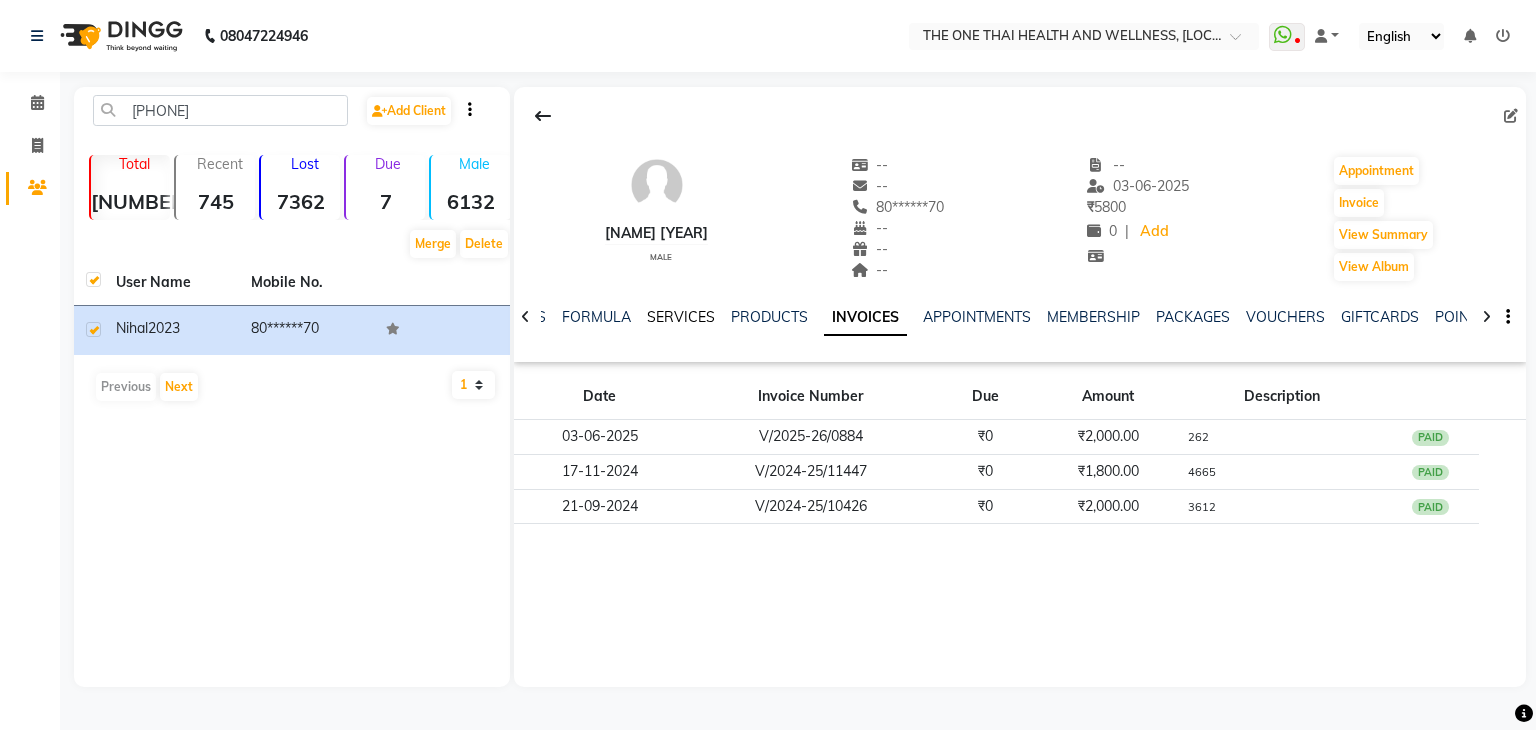 click on "SERVICES" 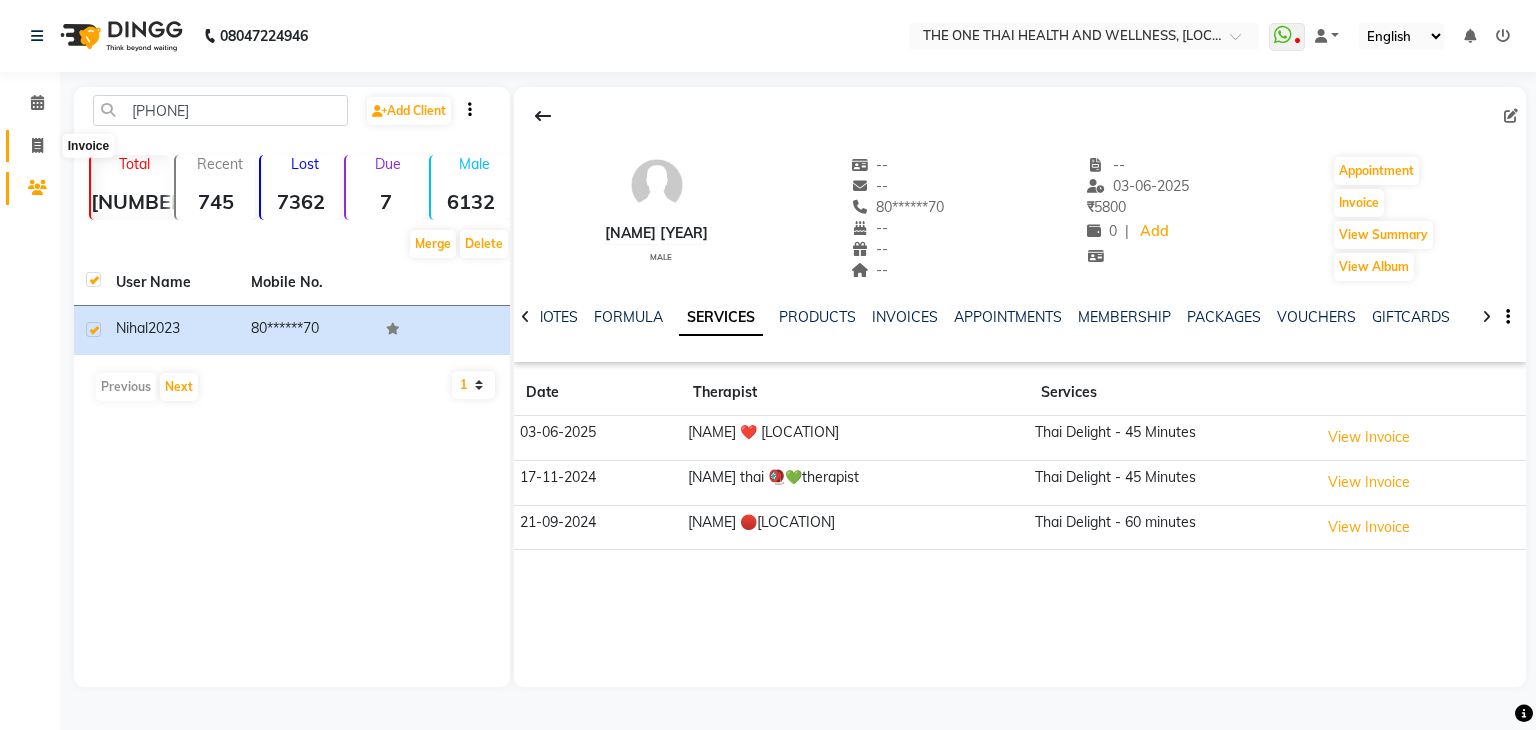 click 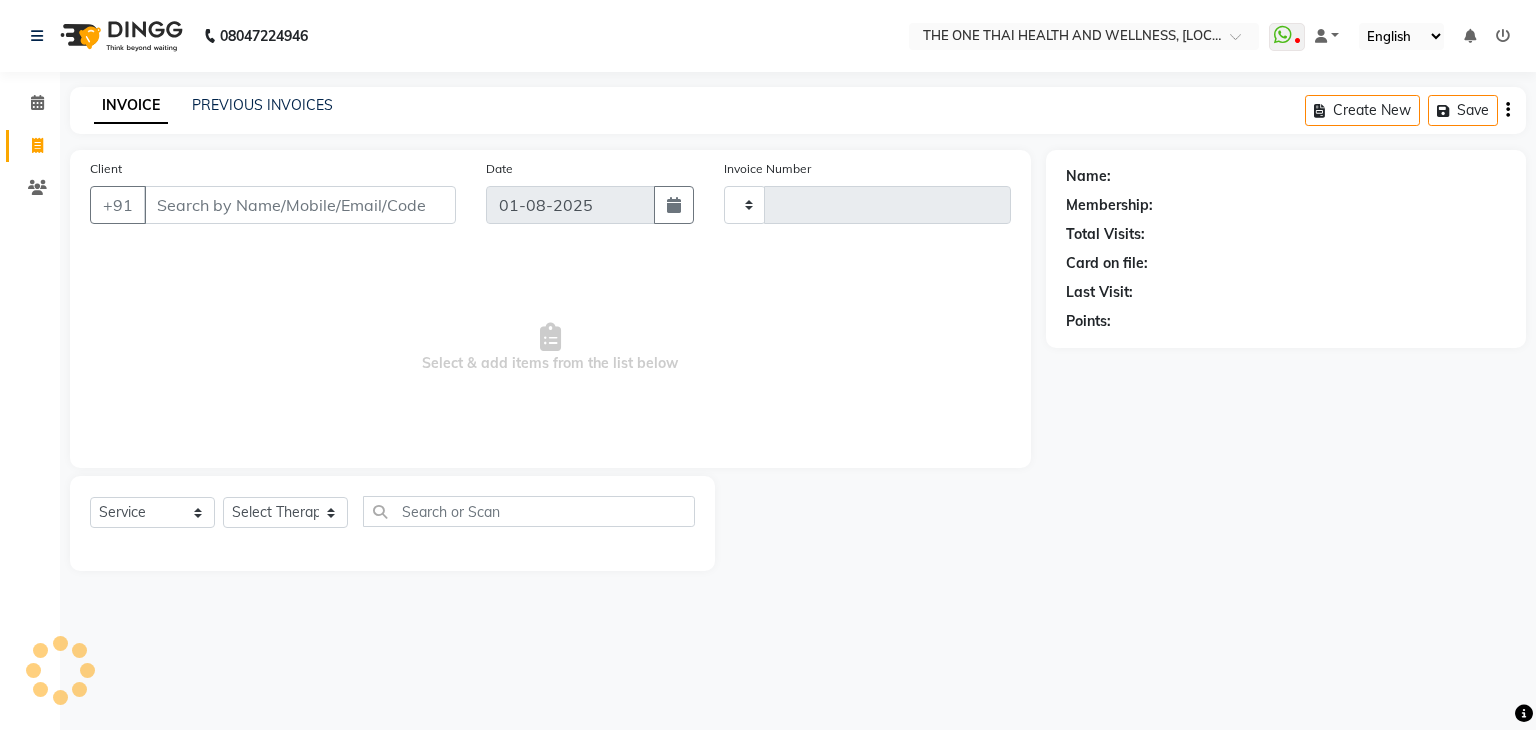 type on "1674" 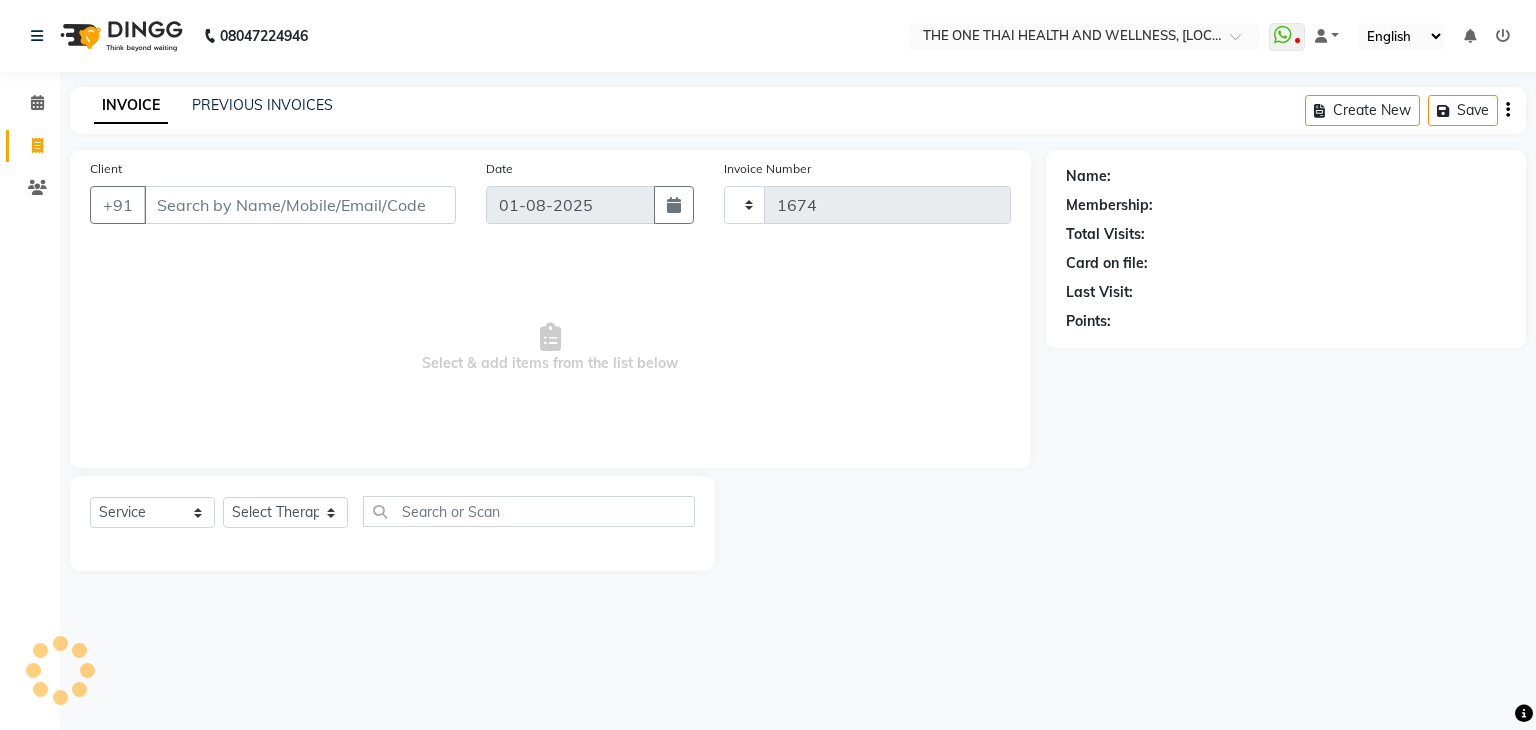 select on "5972" 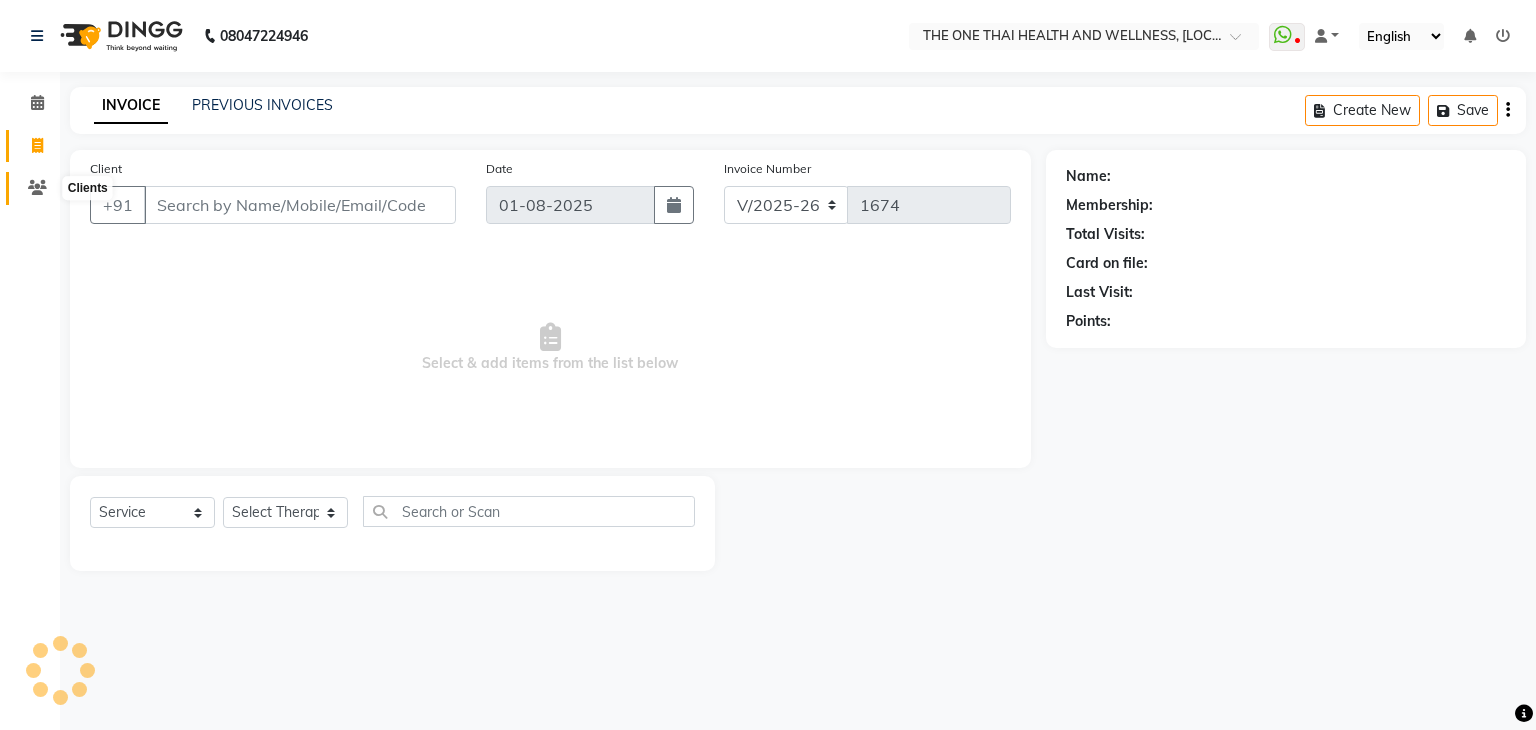 click 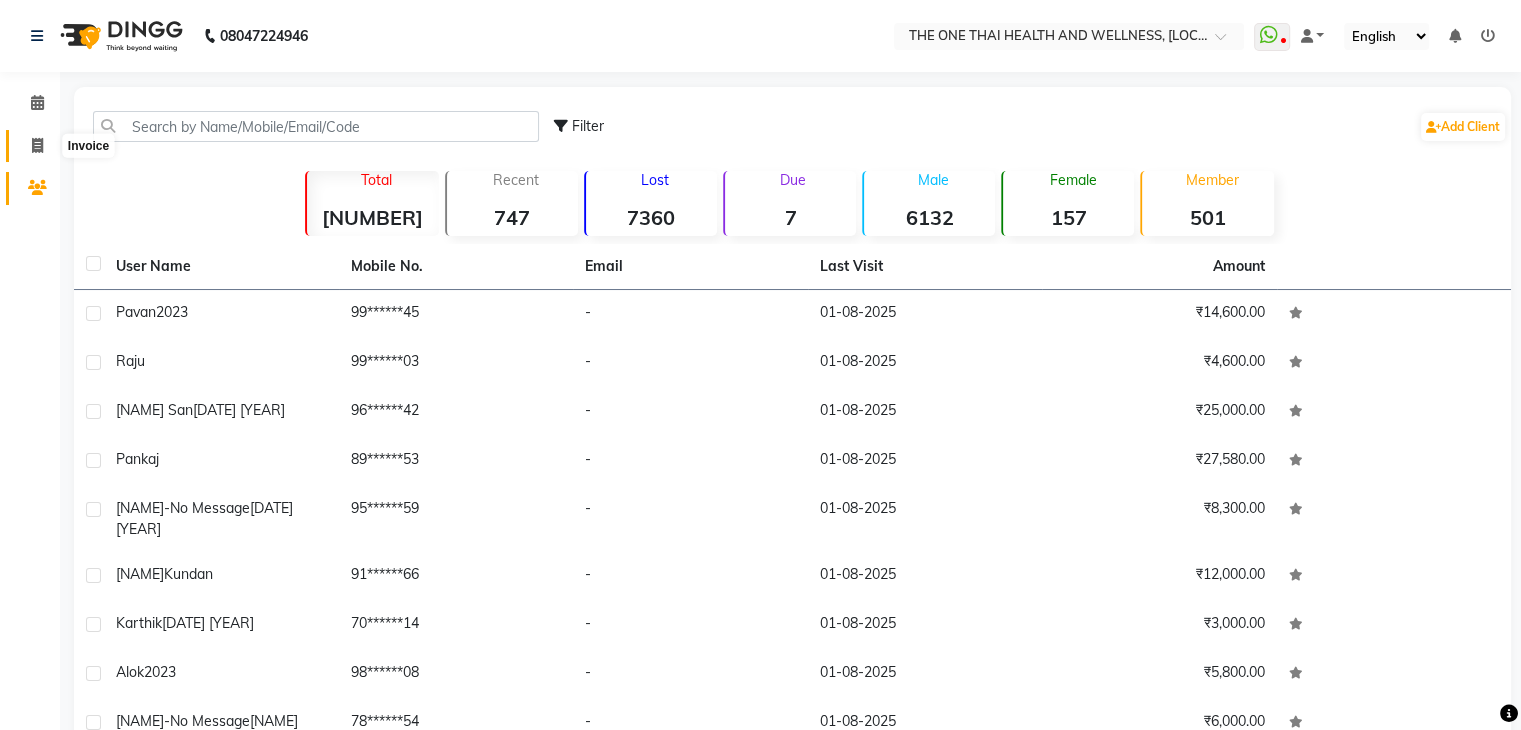 click 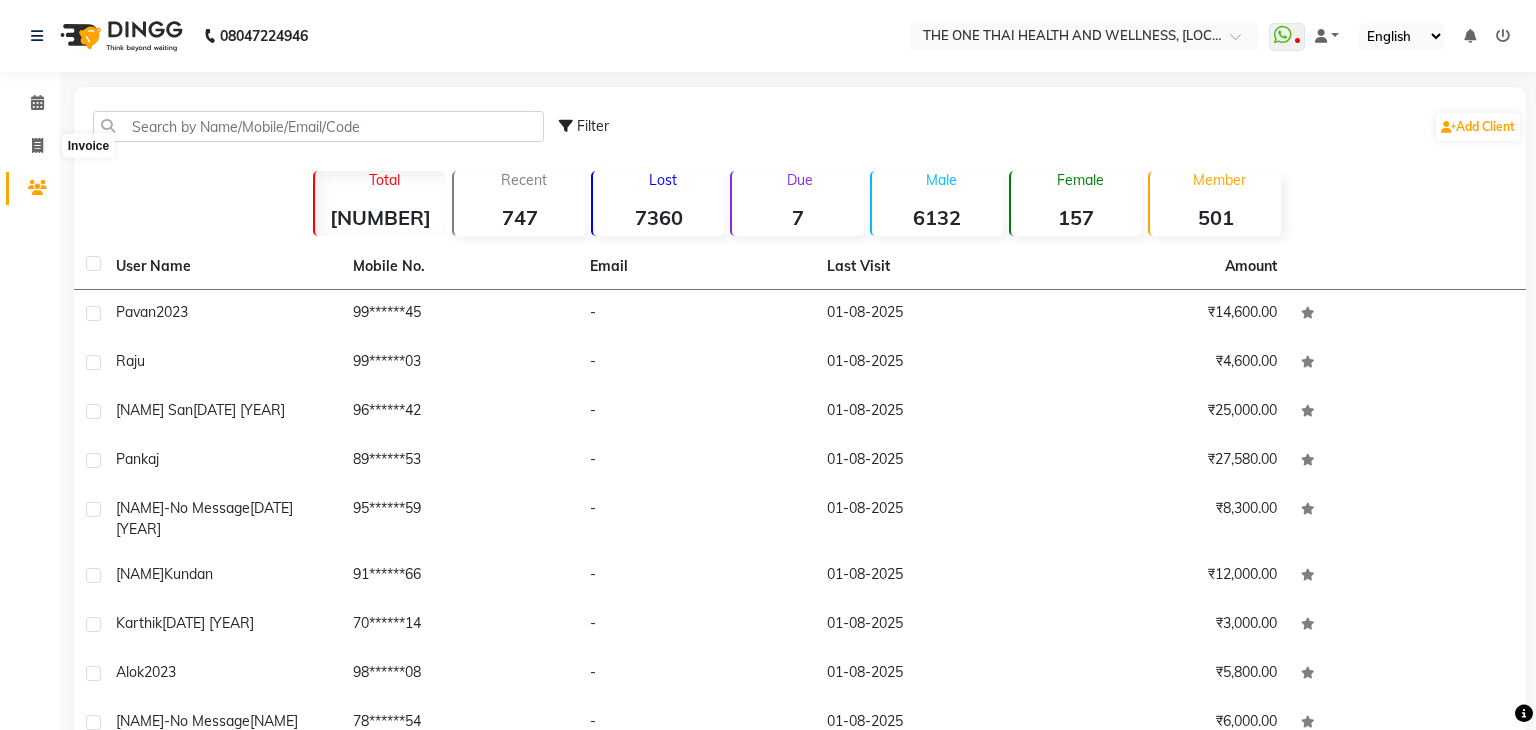 select on "5972" 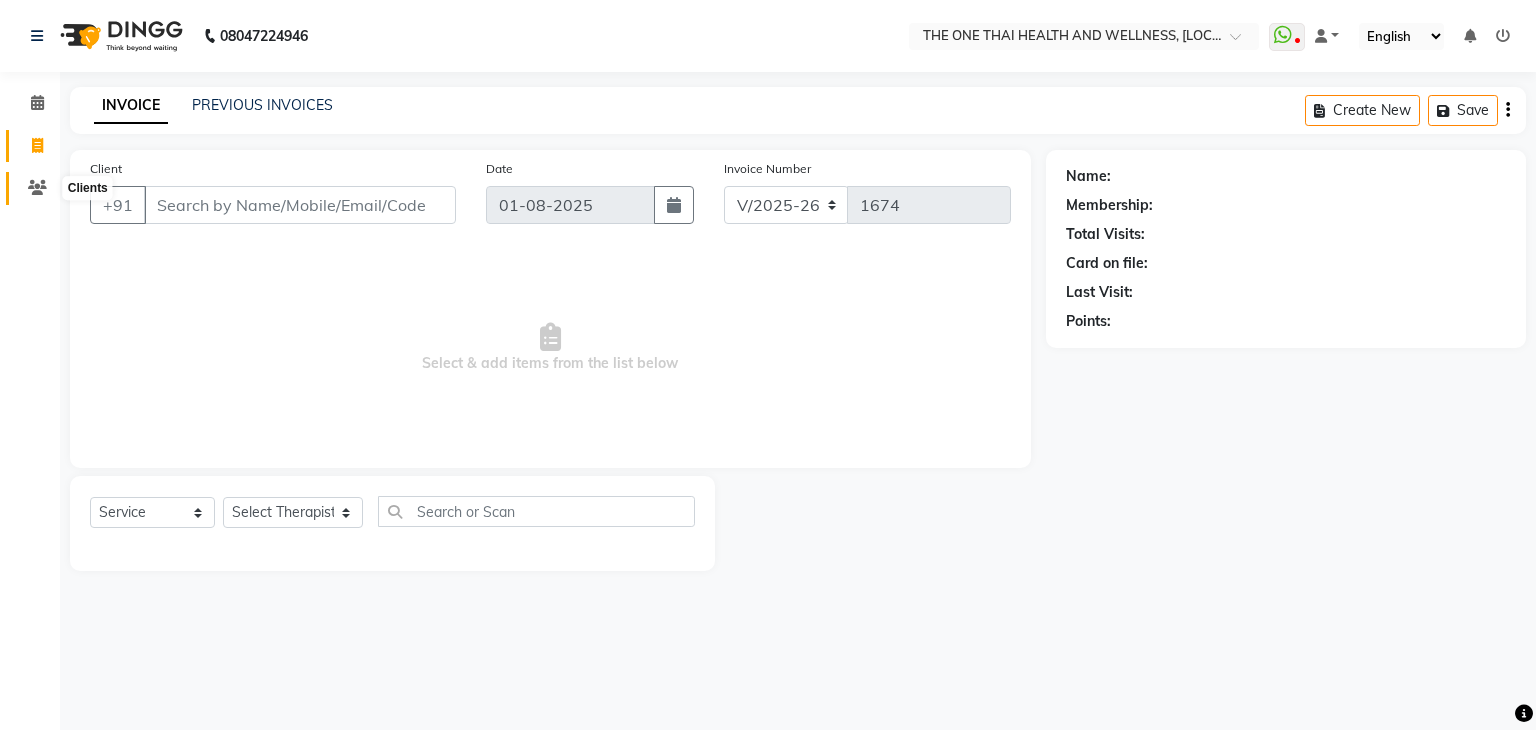 click 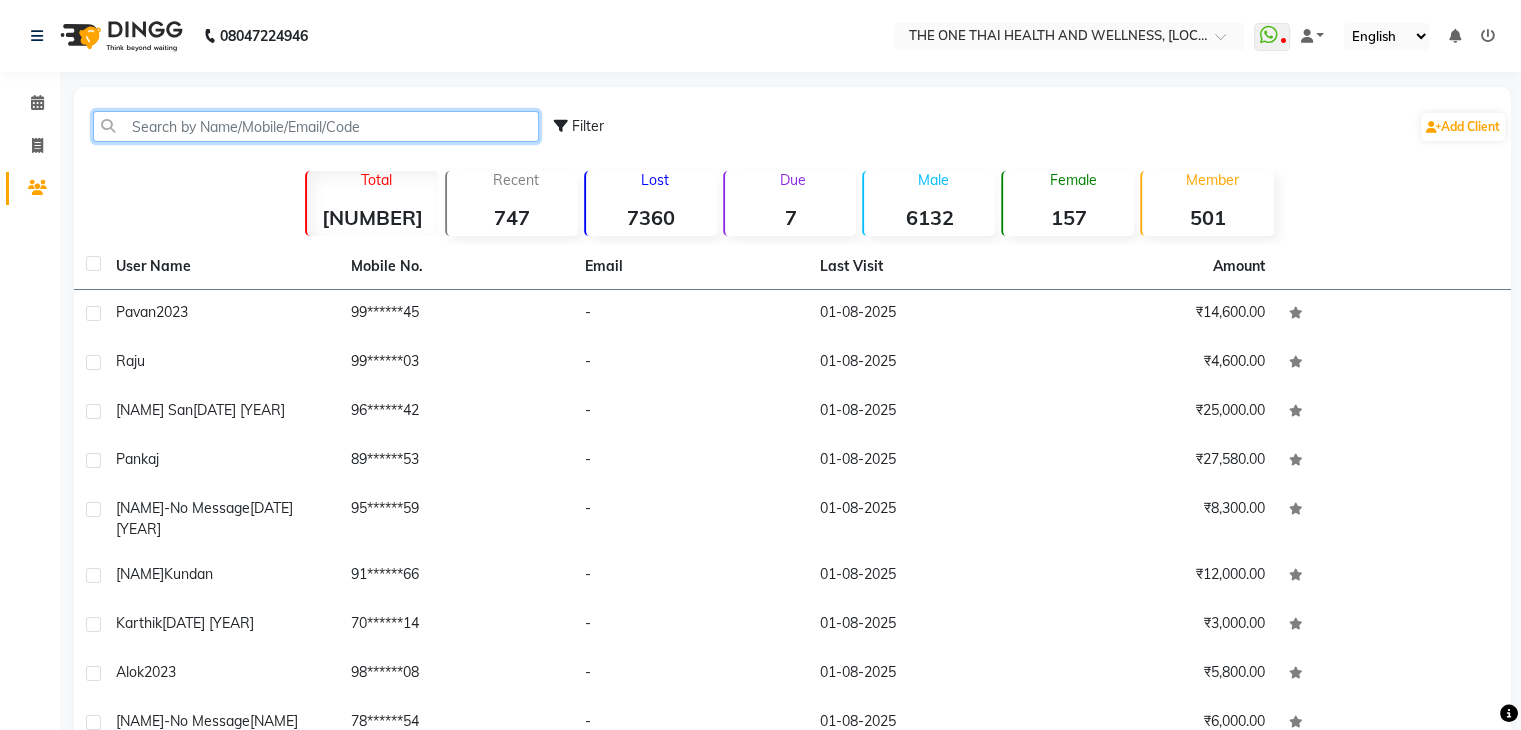 click 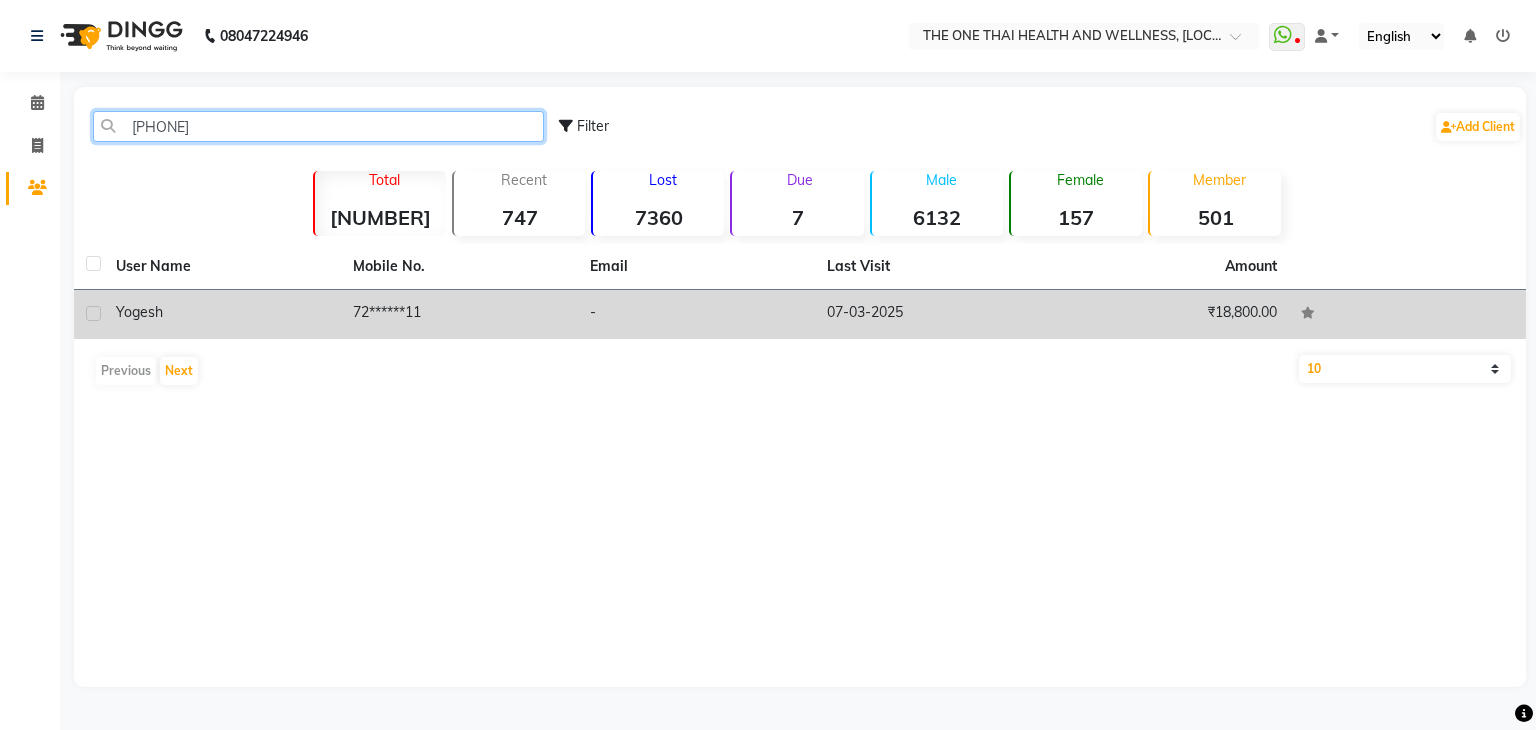 type on "[PHONE]" 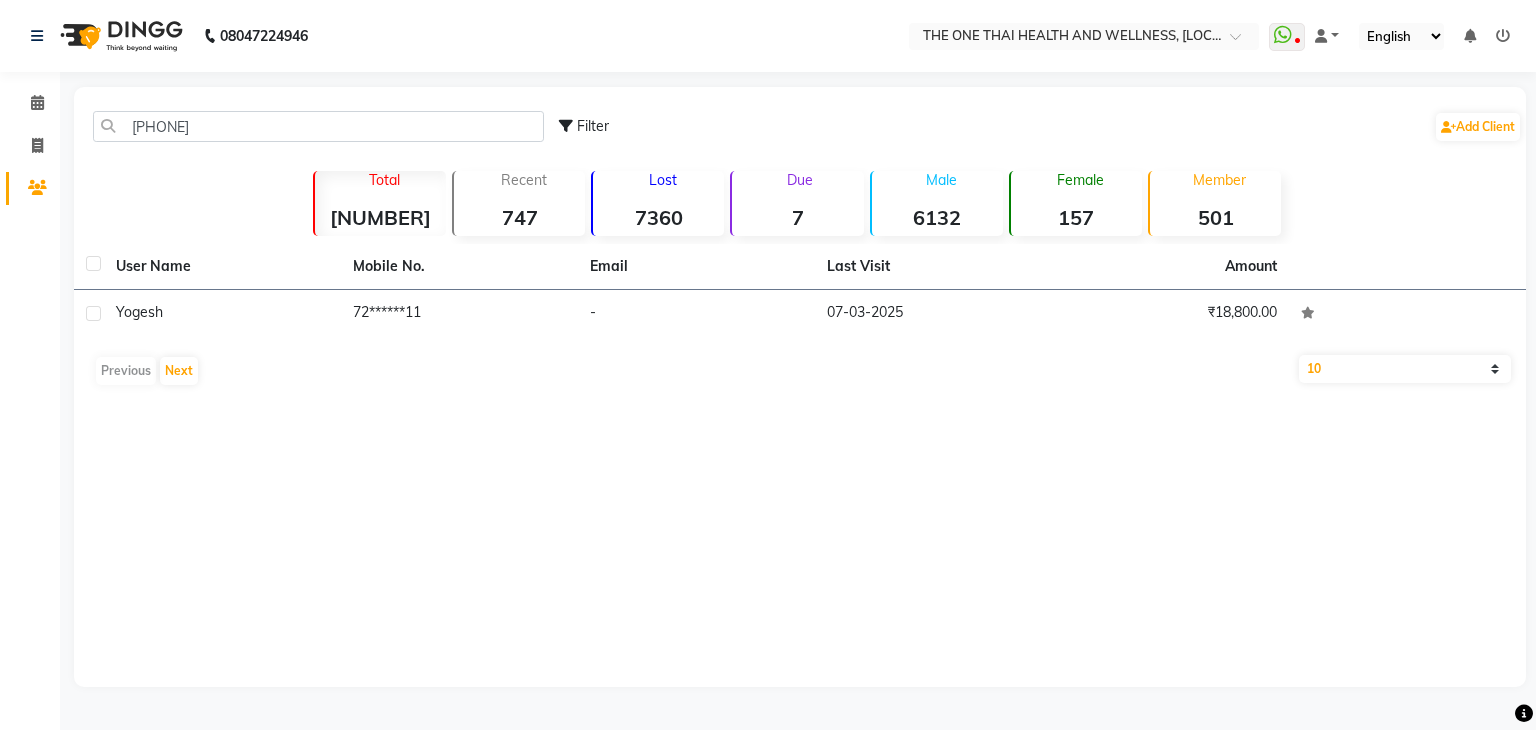 click 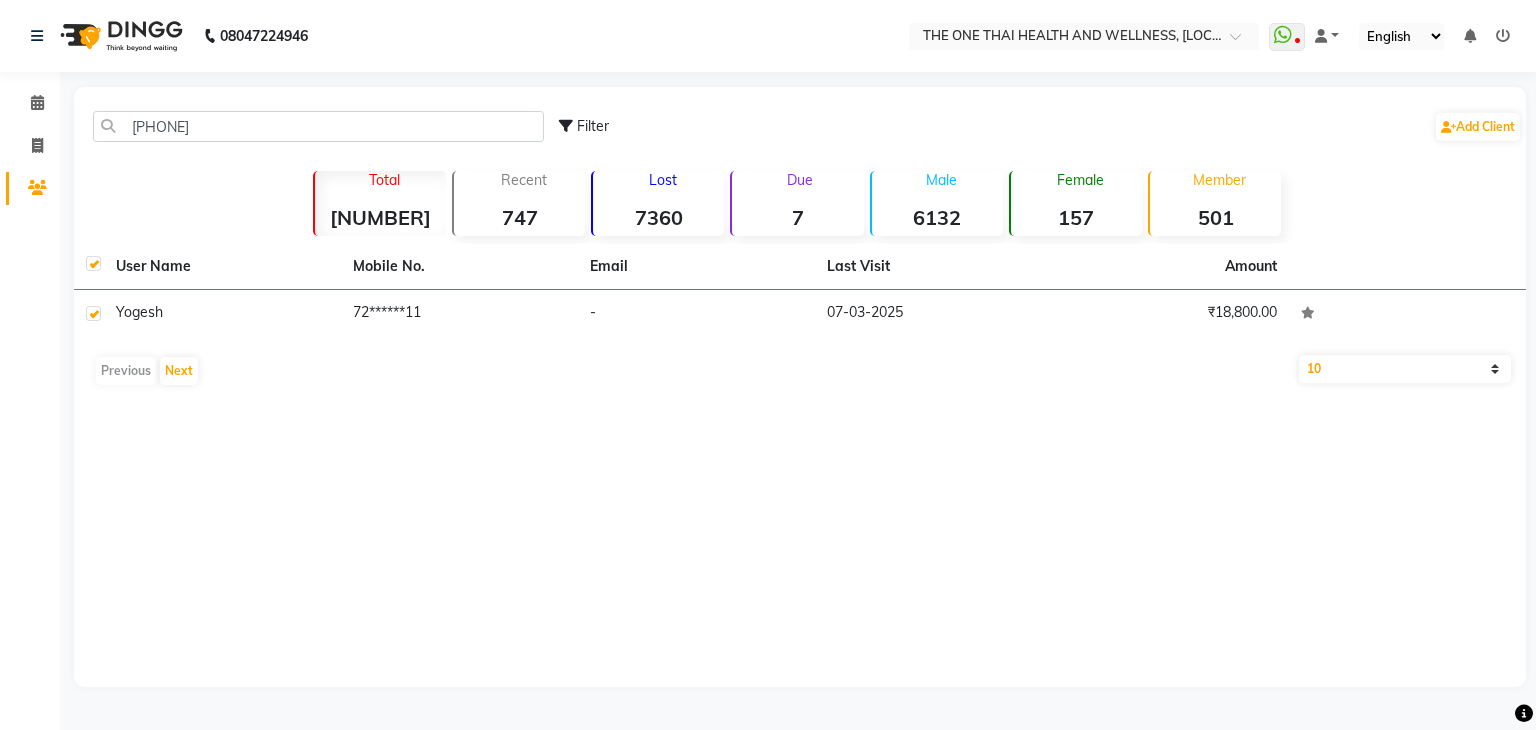 checkbox on "true" 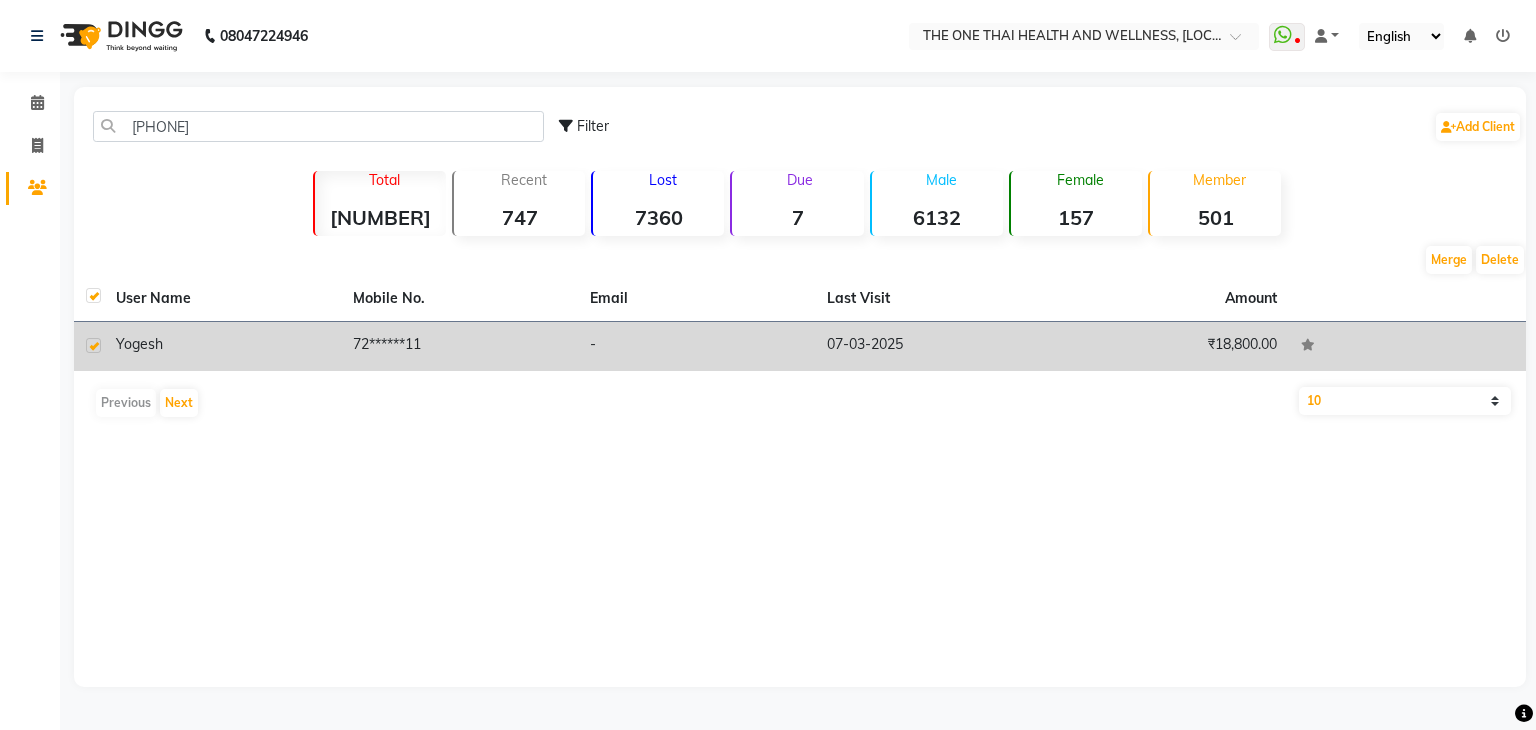 click on "yogesh" 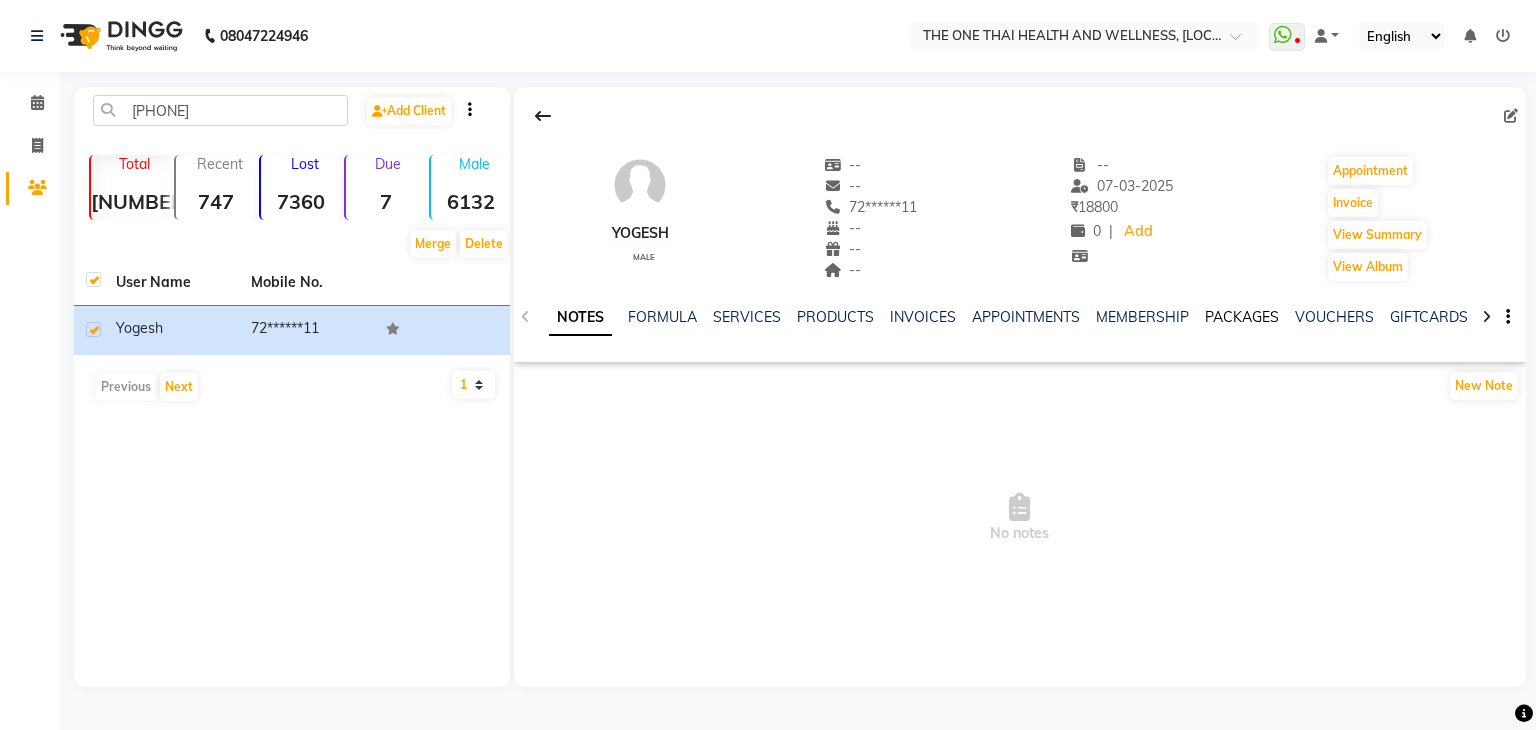 click on "PACKAGES" 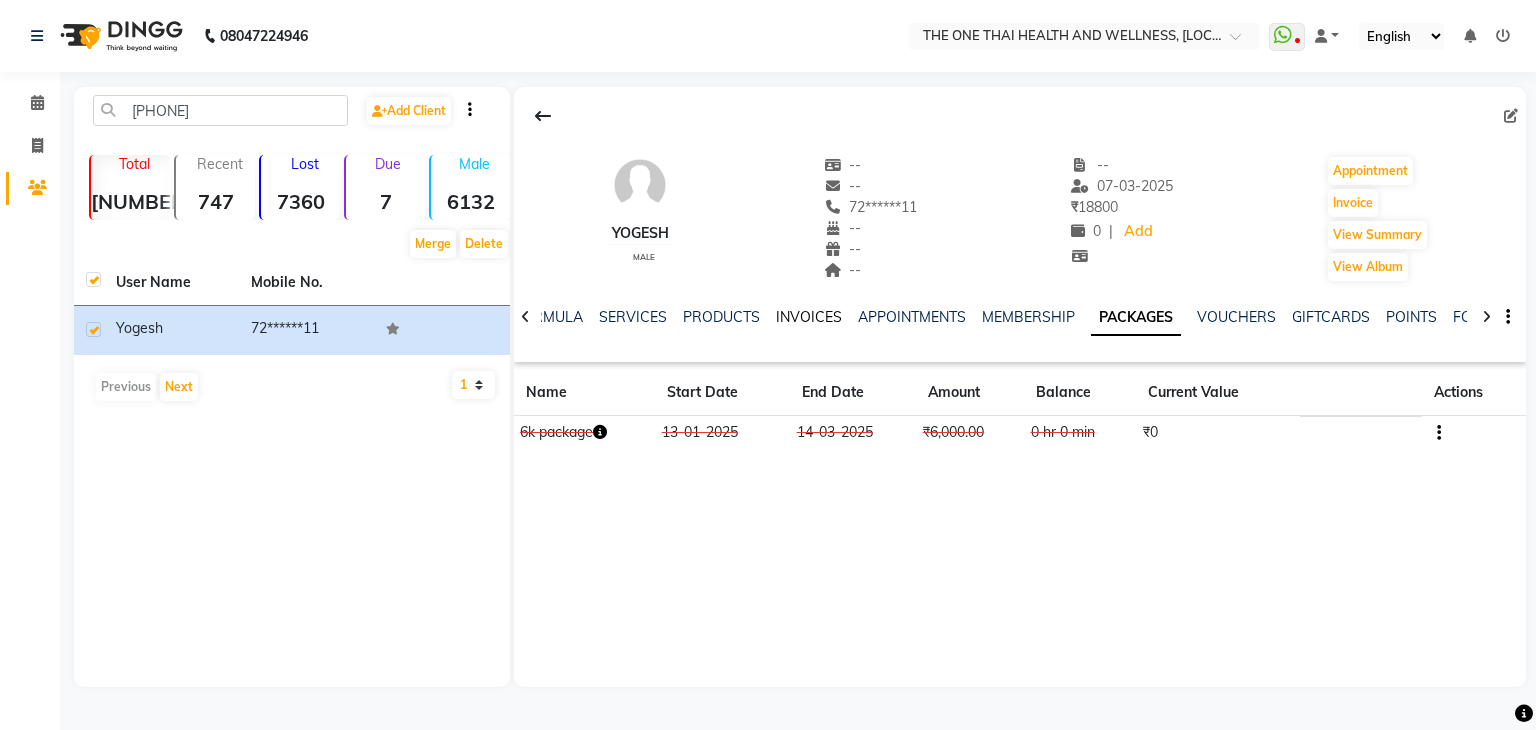 click on "INVOICES" 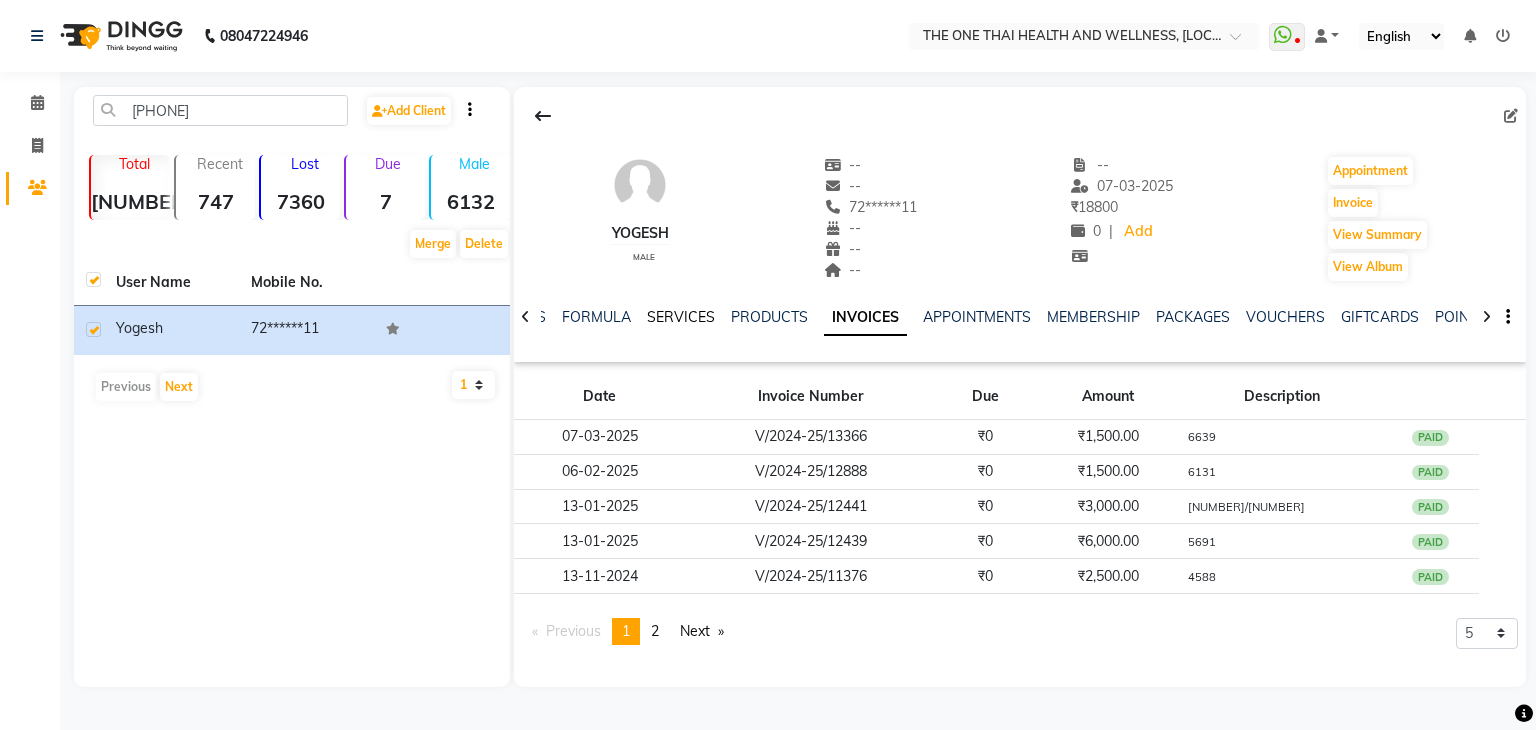 click on "SERVICES" 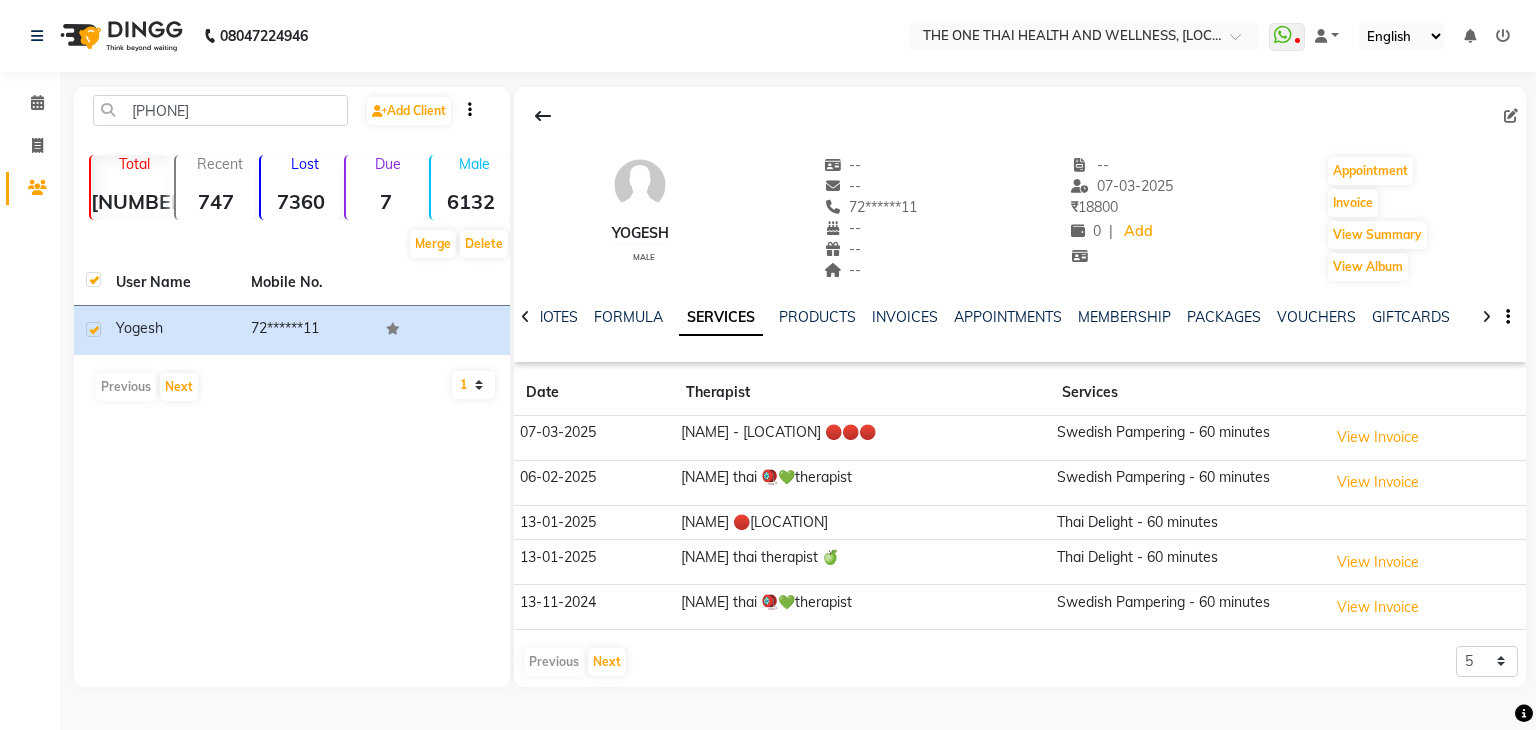 click on "NOTES FORMULA SERVICES PRODUCTS INVOICES APPOINTMENTS MEMBERSHIP PACKAGES VOUCHERS GIFTCARDS POINTS FORMS FAMILY CARDS WALLET" 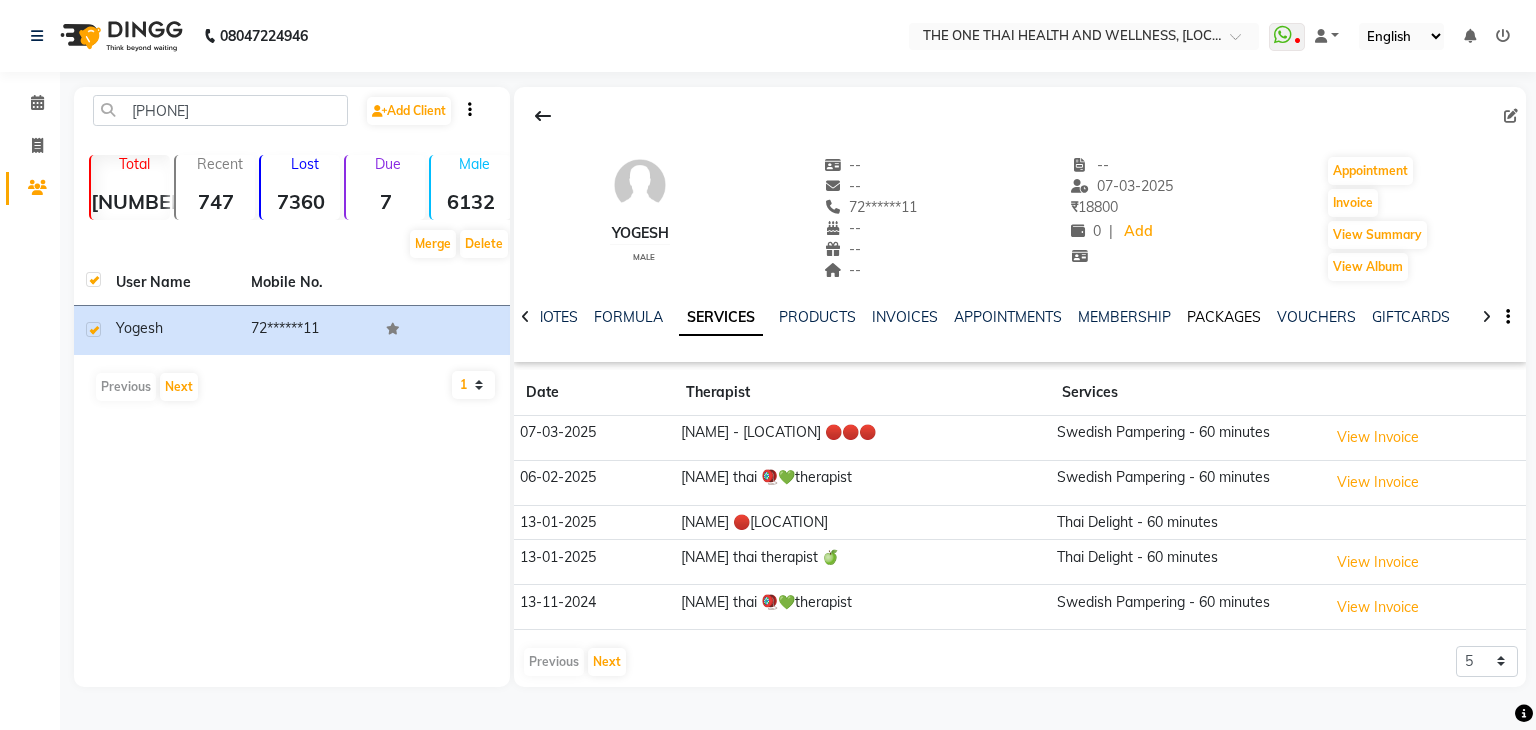 click on "PACKAGES" 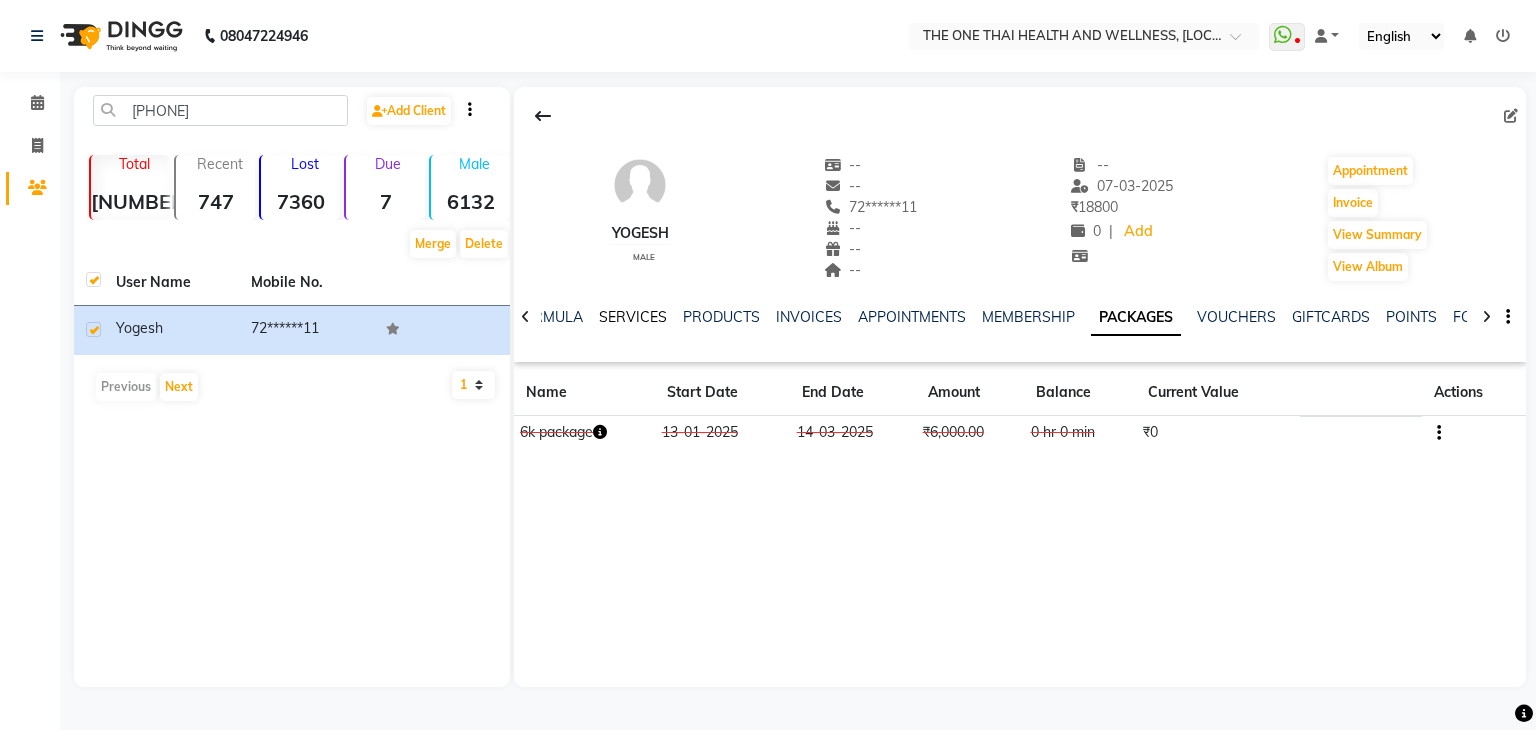 click on "NOTES FORMULA SERVICES PRODUCTS INVOICES APPOINTMENTS MEMBERSHIP PACKAGES VOUCHERS GIFTCARDS POINTS FORMS FAMILY CARDS WALLET" 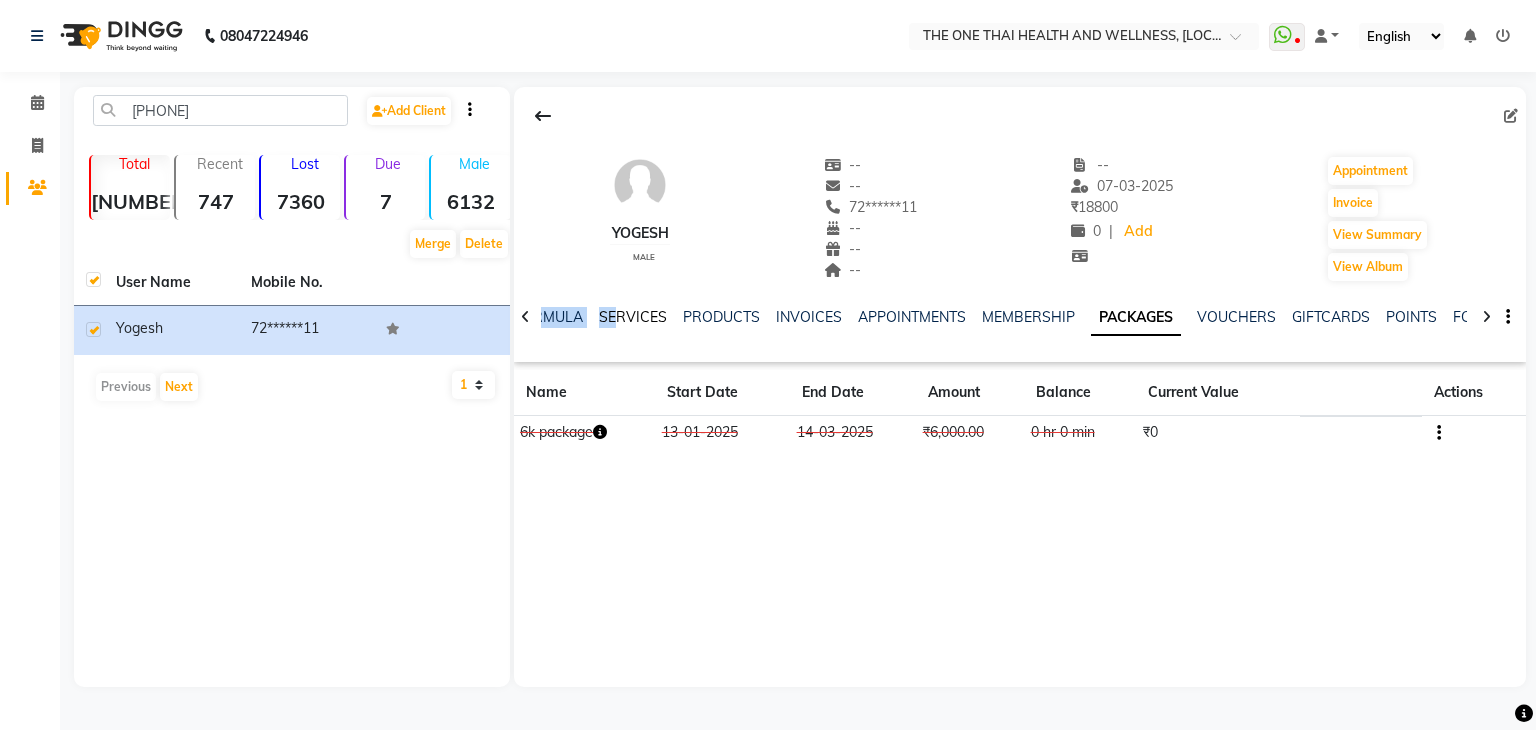 click on "SERVICES" 